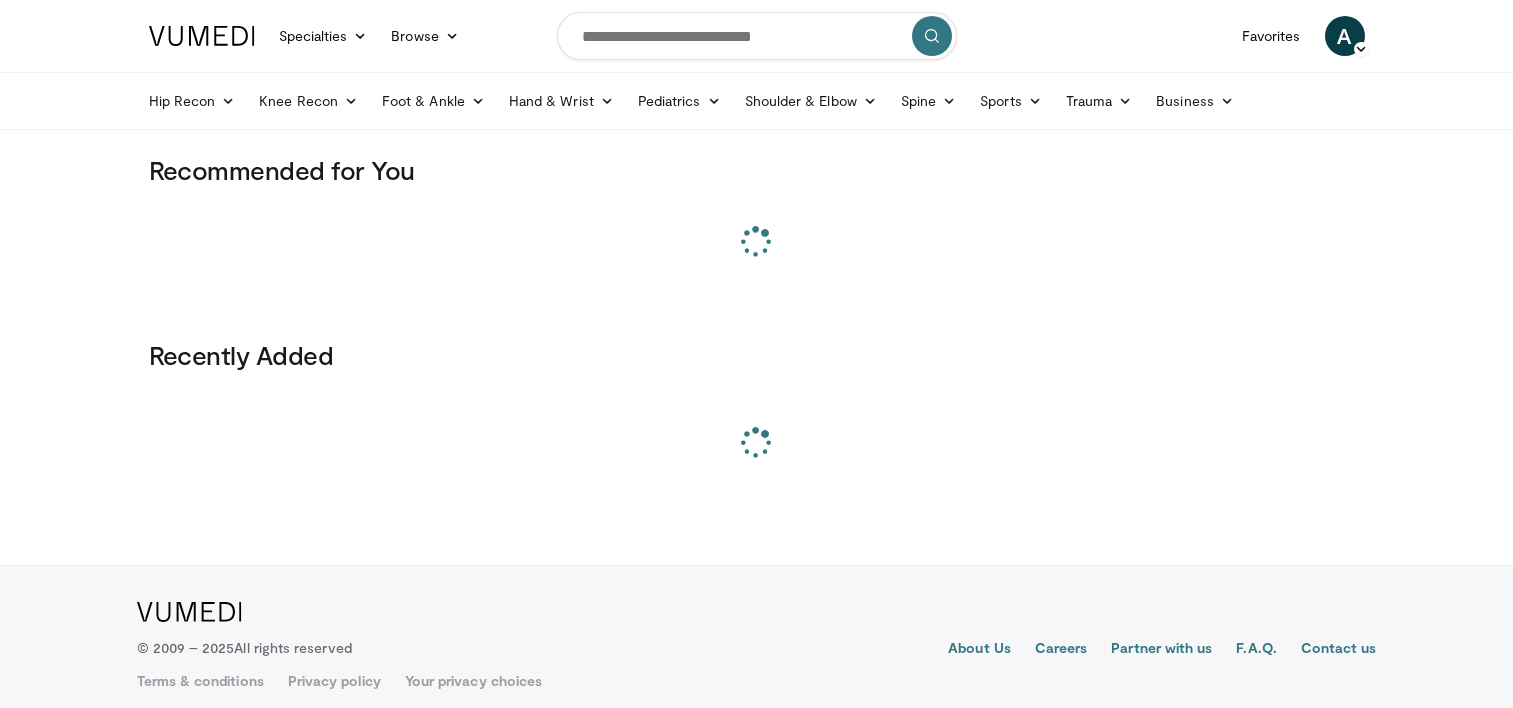 scroll, scrollTop: 0, scrollLeft: 0, axis: both 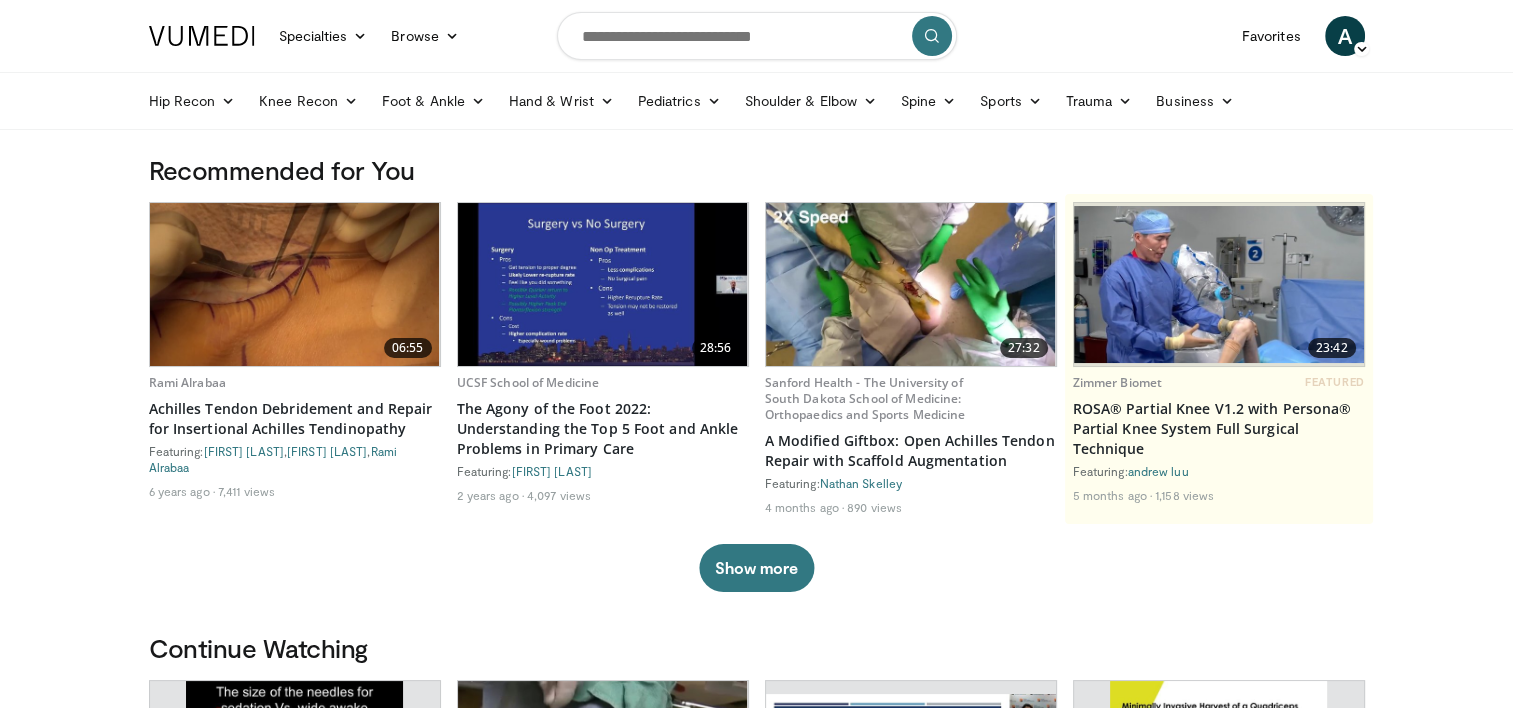 click on "The Agony of the Foot 2022: Understanding the Top 5 Foot and Ankle Problems in Primary Care" at bounding box center (603, 429) 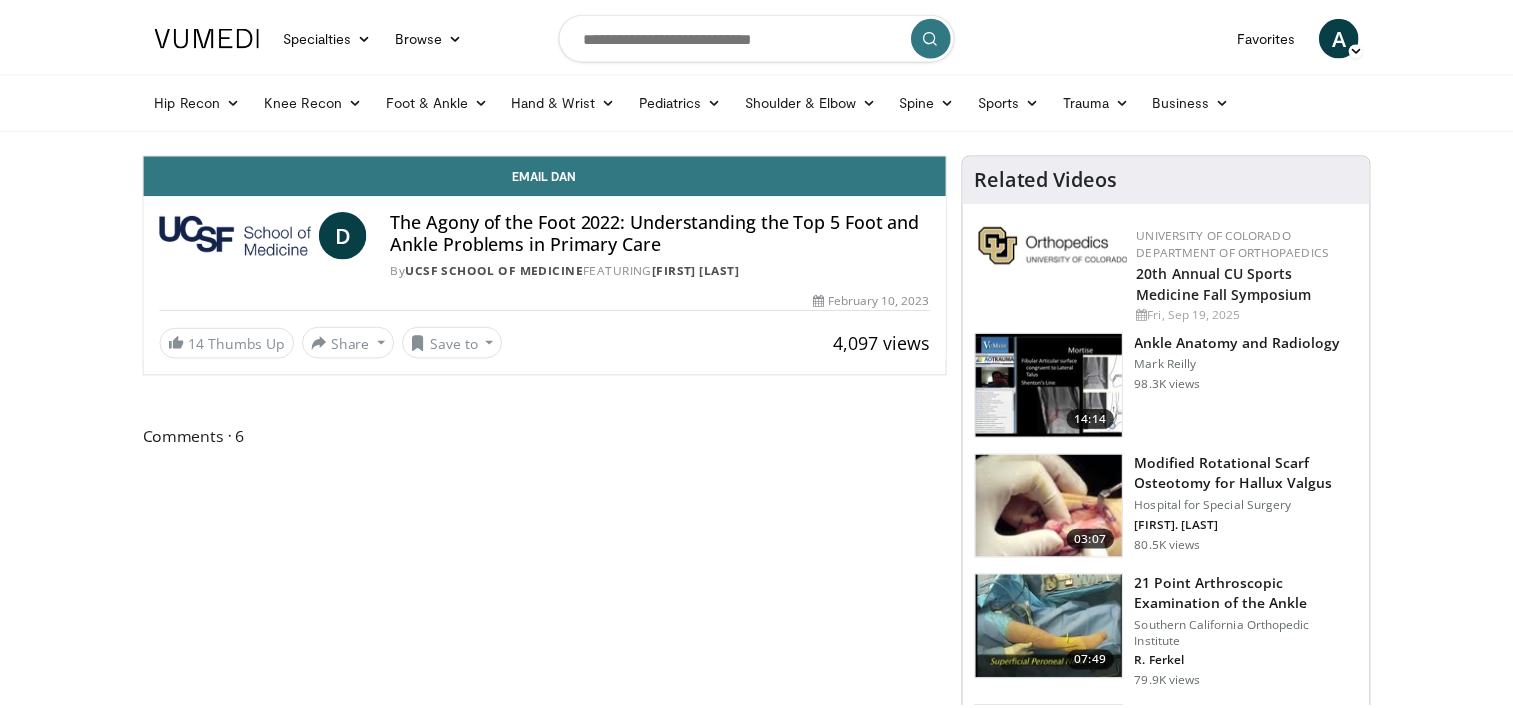 scroll, scrollTop: 0, scrollLeft: 0, axis: both 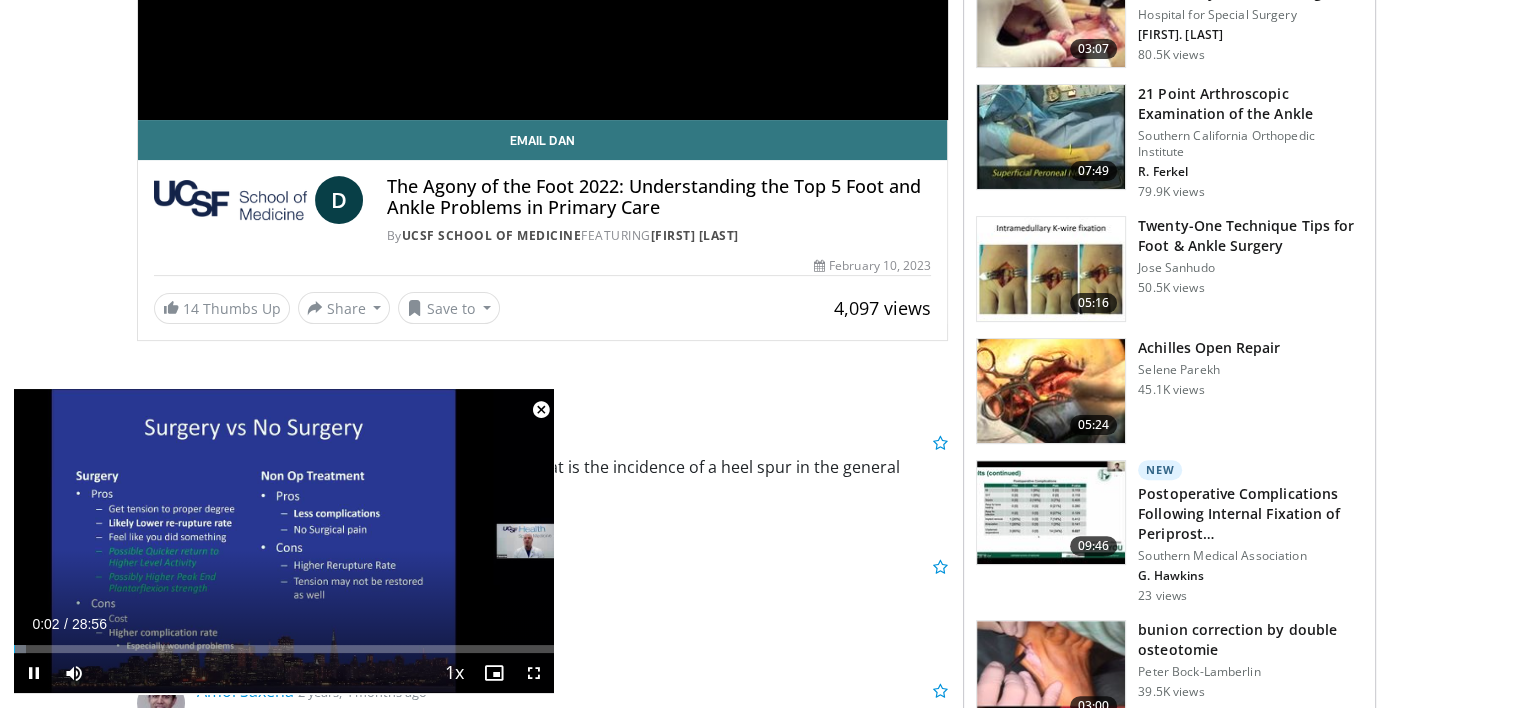 click at bounding box center [541, 410] 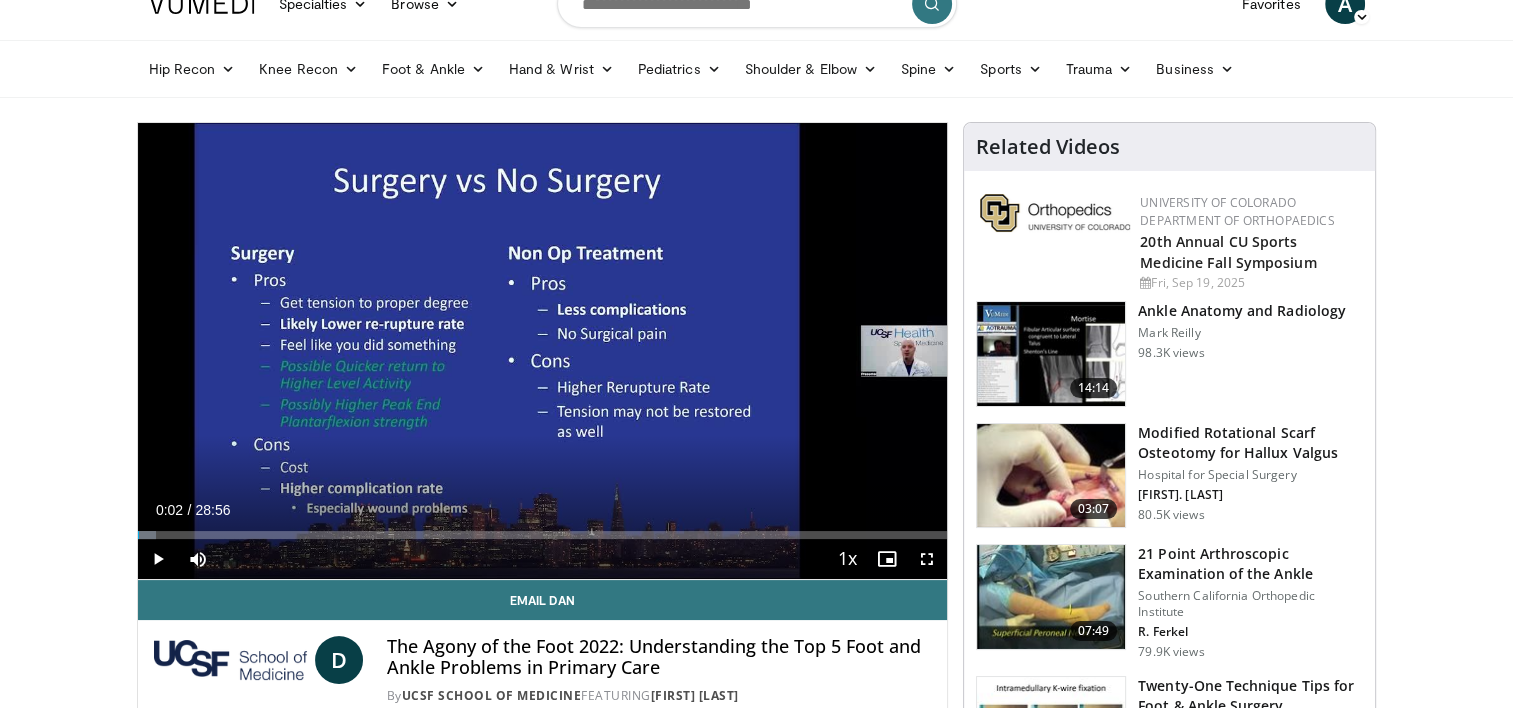 scroll, scrollTop: 0, scrollLeft: 0, axis: both 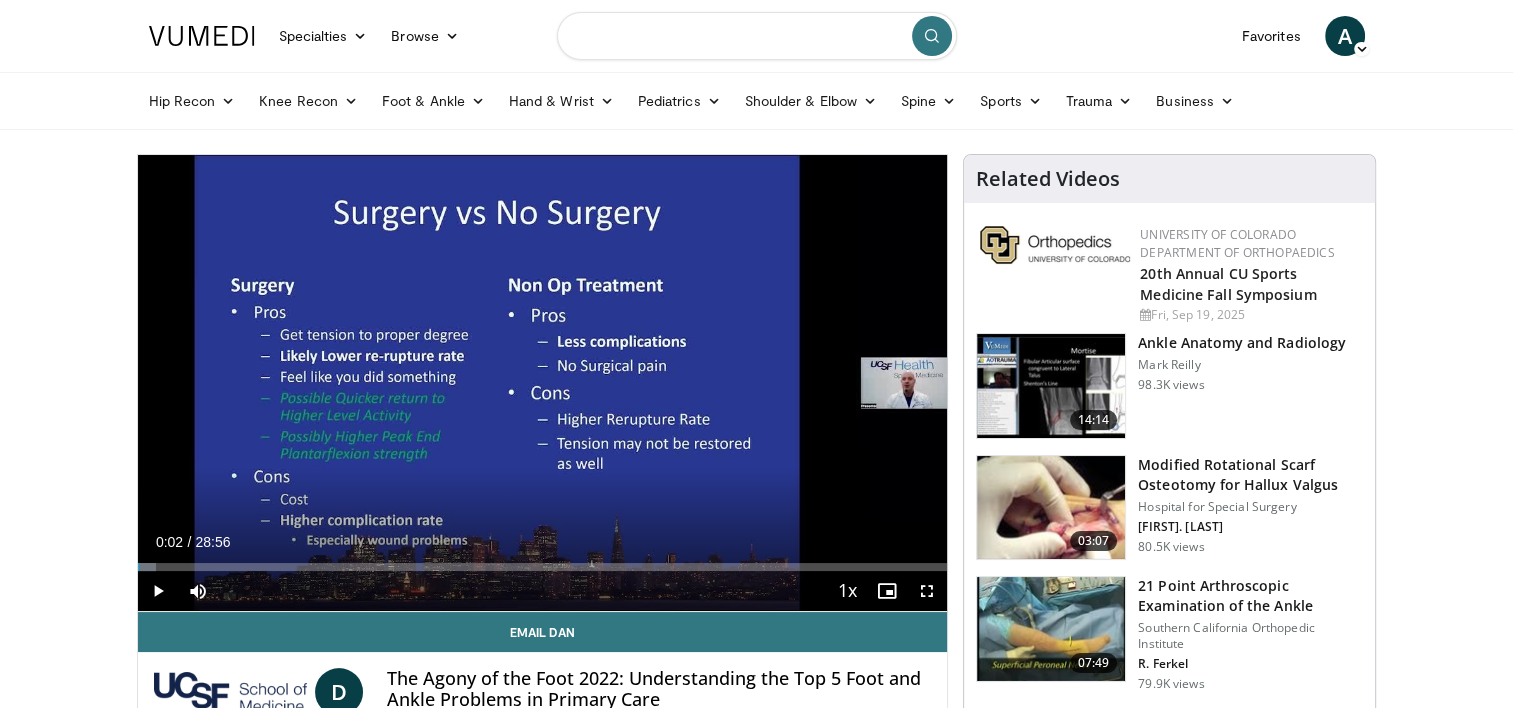 click at bounding box center (757, 36) 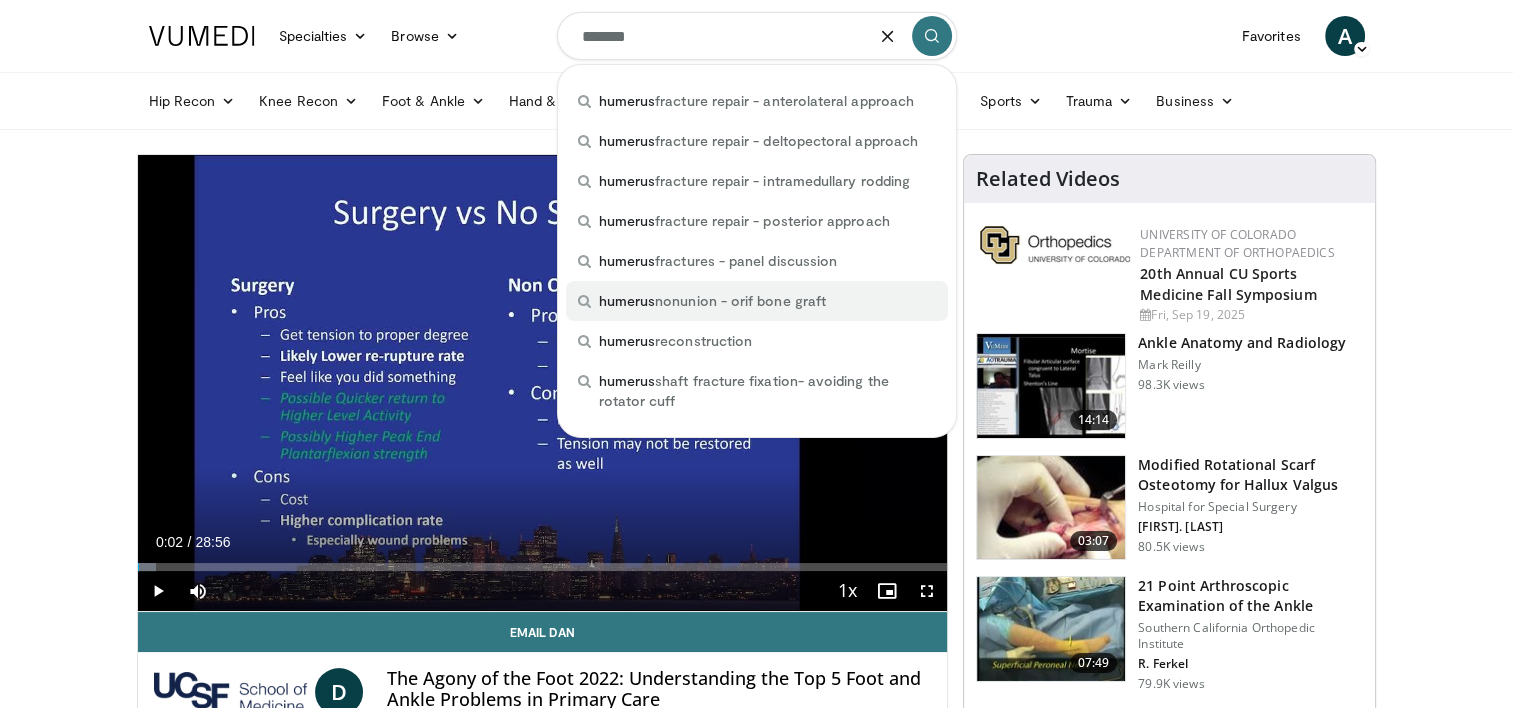 click on "humerus  nonunion - orif bone graft" at bounding box center (712, 301) 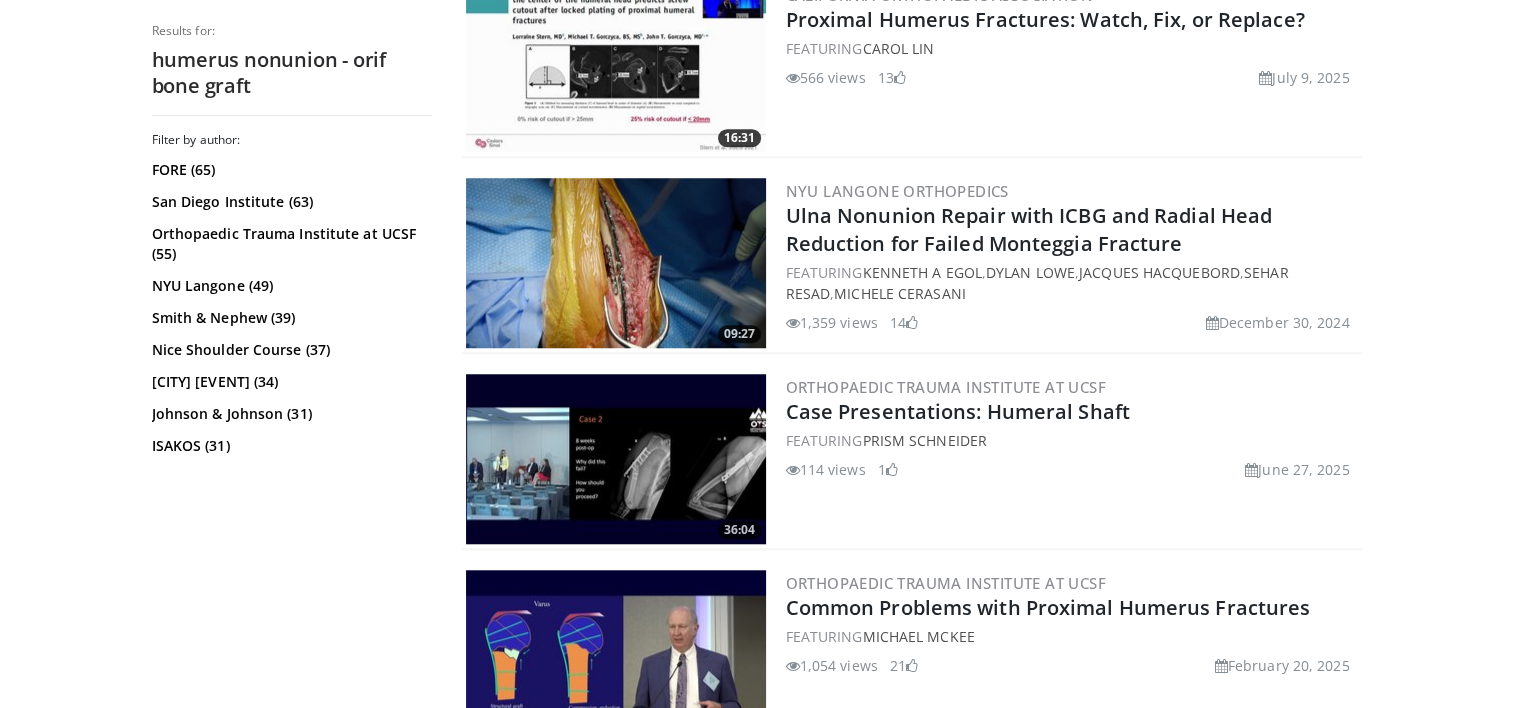 scroll, scrollTop: 1638, scrollLeft: 0, axis: vertical 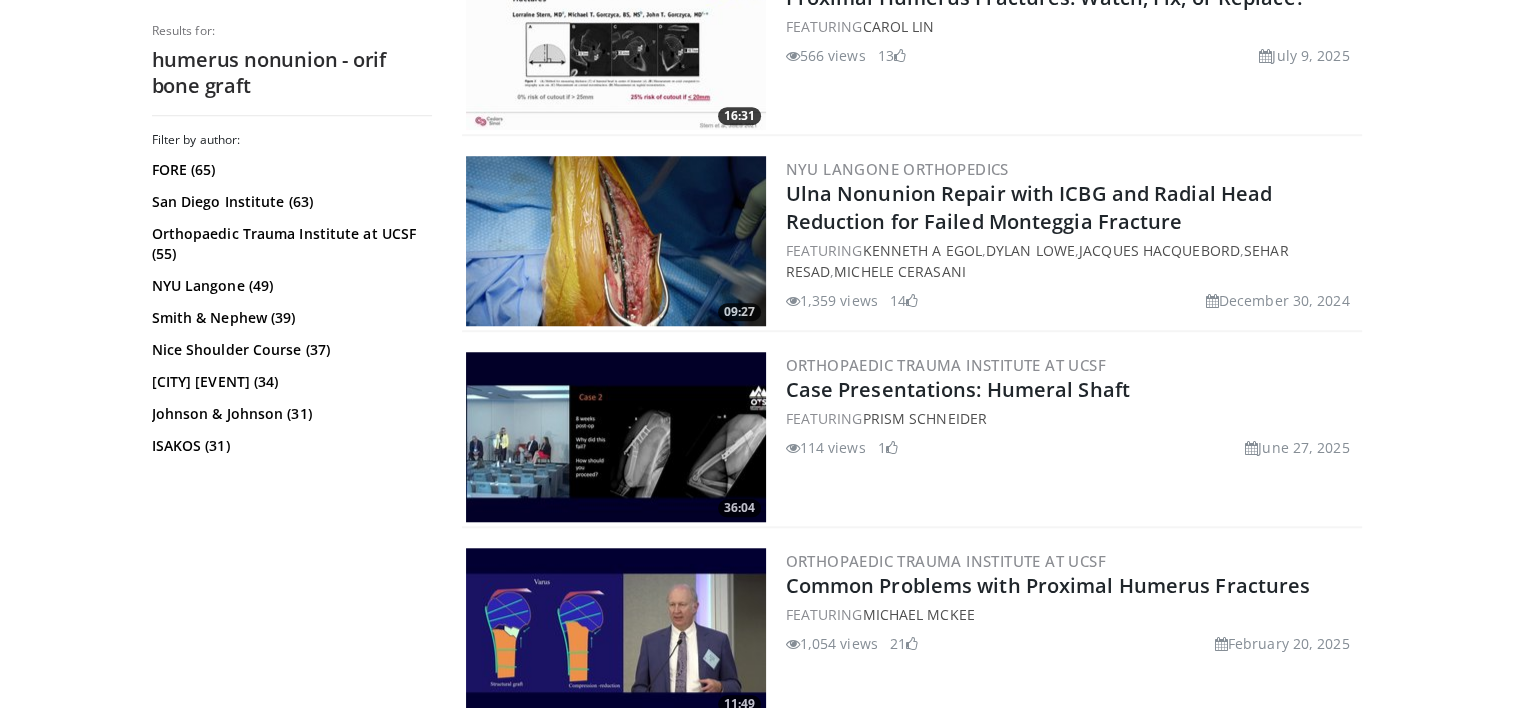 click at bounding box center [616, 437] 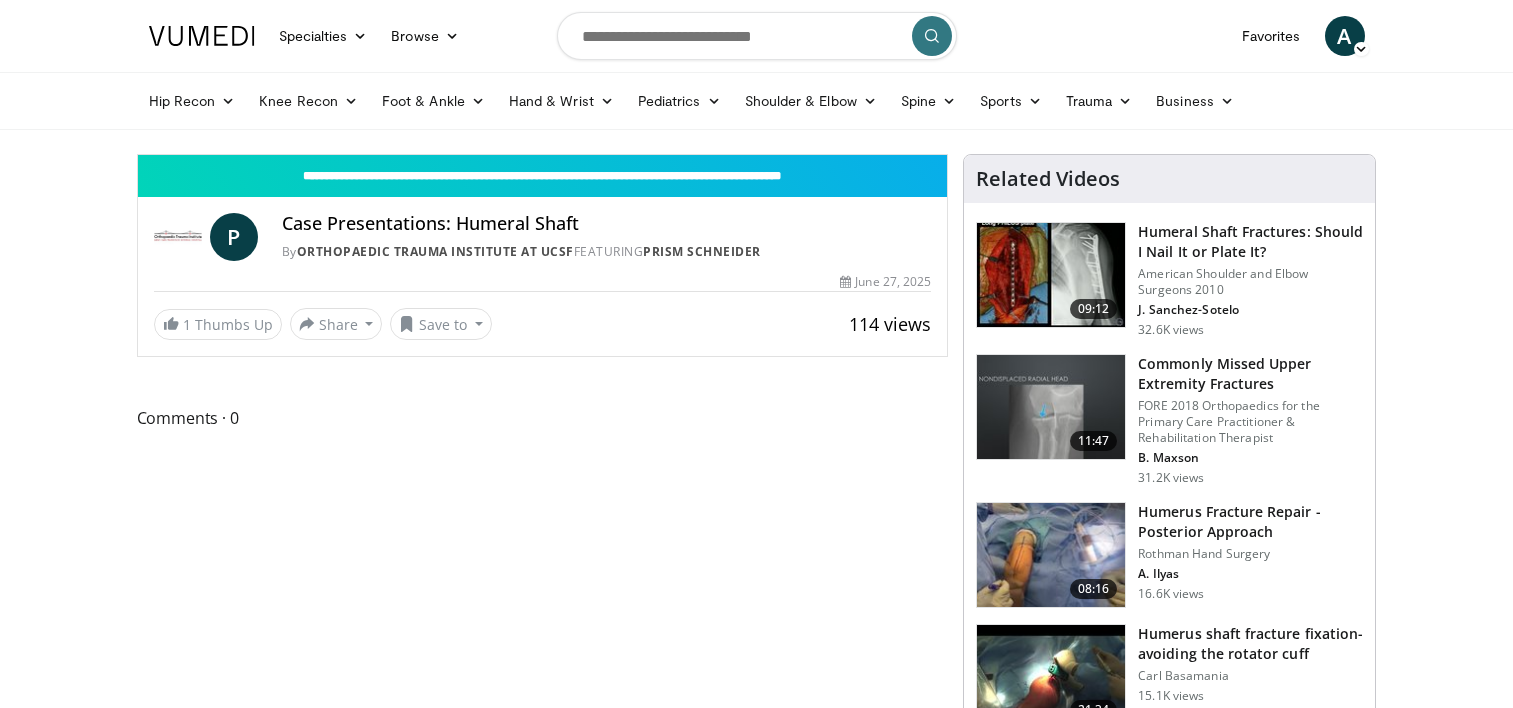 scroll, scrollTop: 0, scrollLeft: 0, axis: both 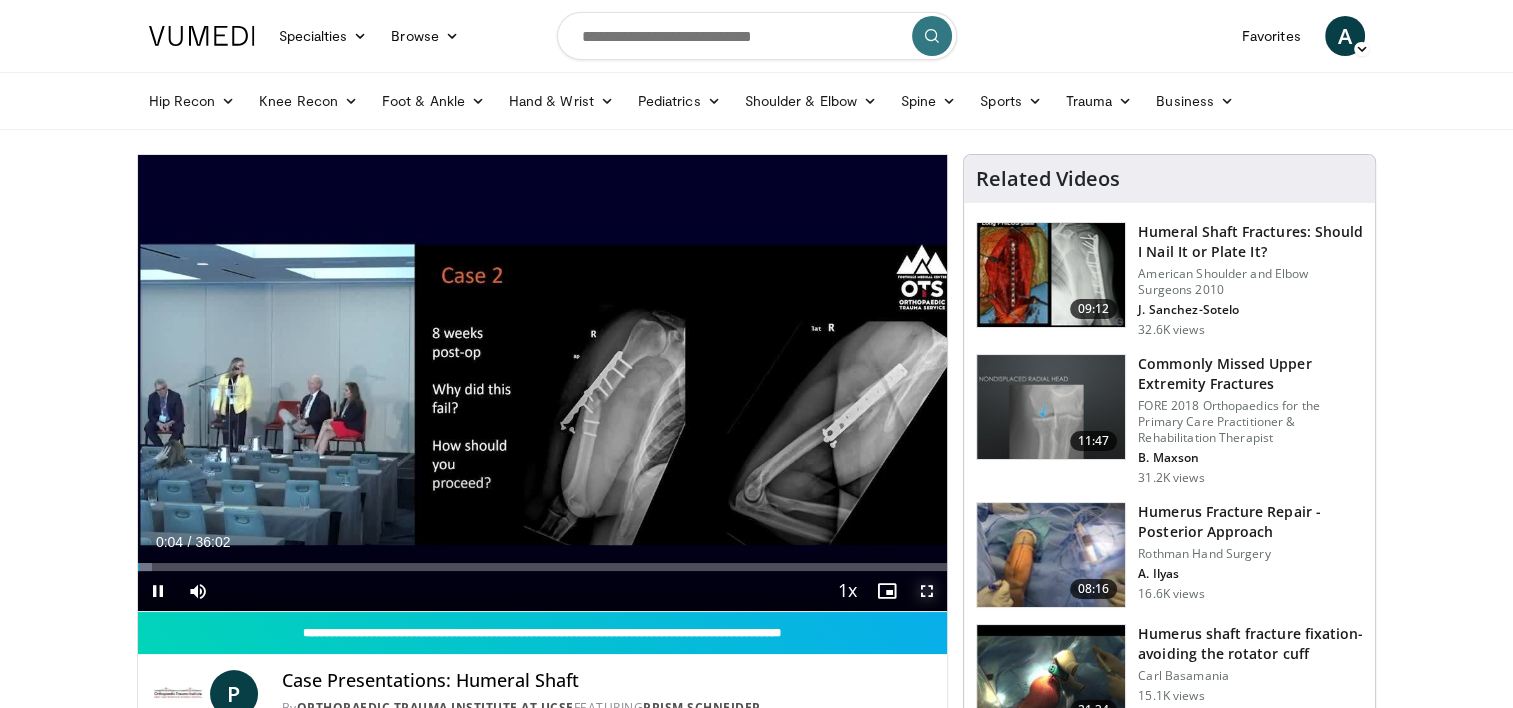 click at bounding box center [927, 591] 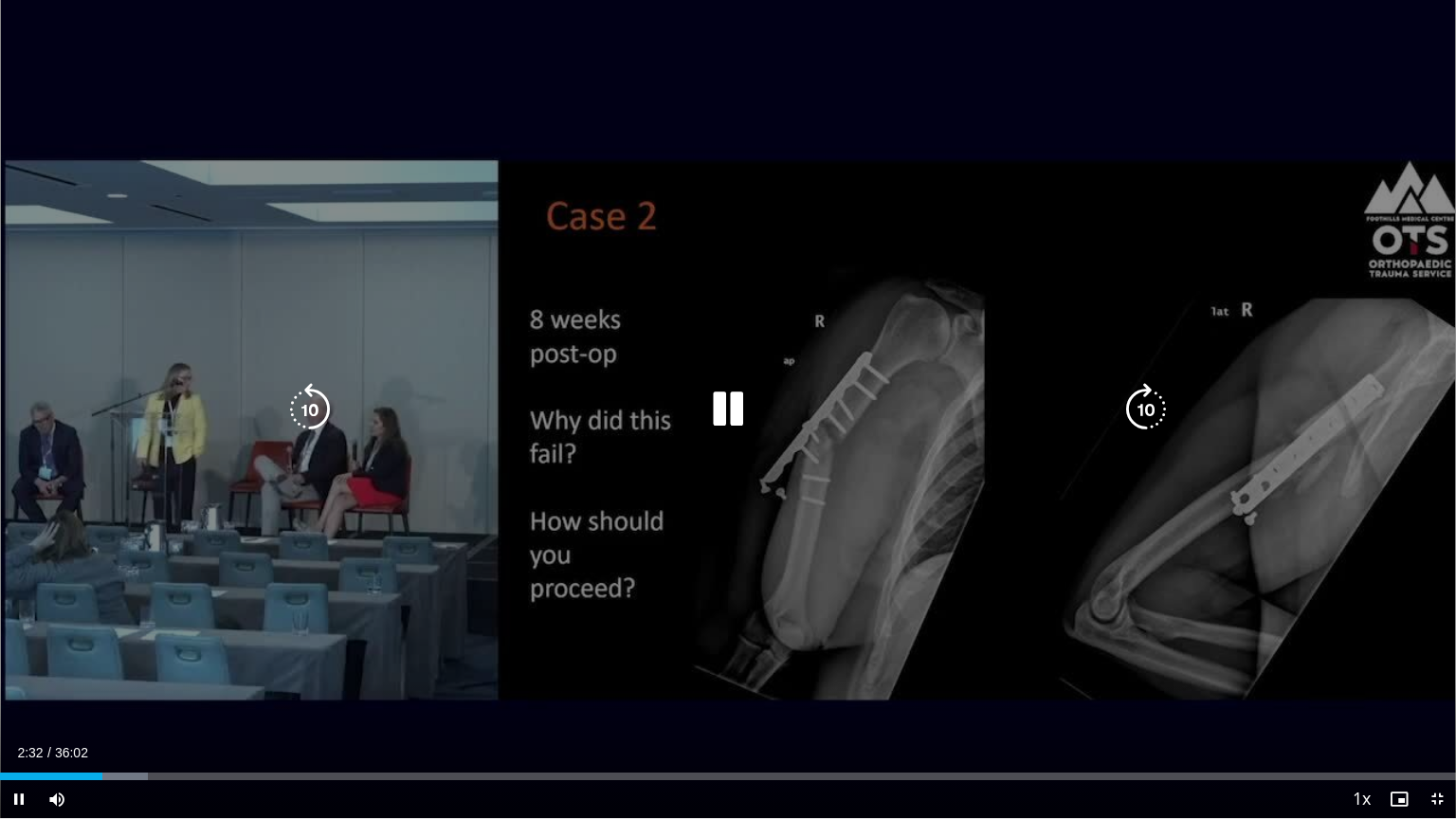 drag, startPoint x: 727, startPoint y: 389, endPoint x: 800, endPoint y: 386, distance: 73.06162 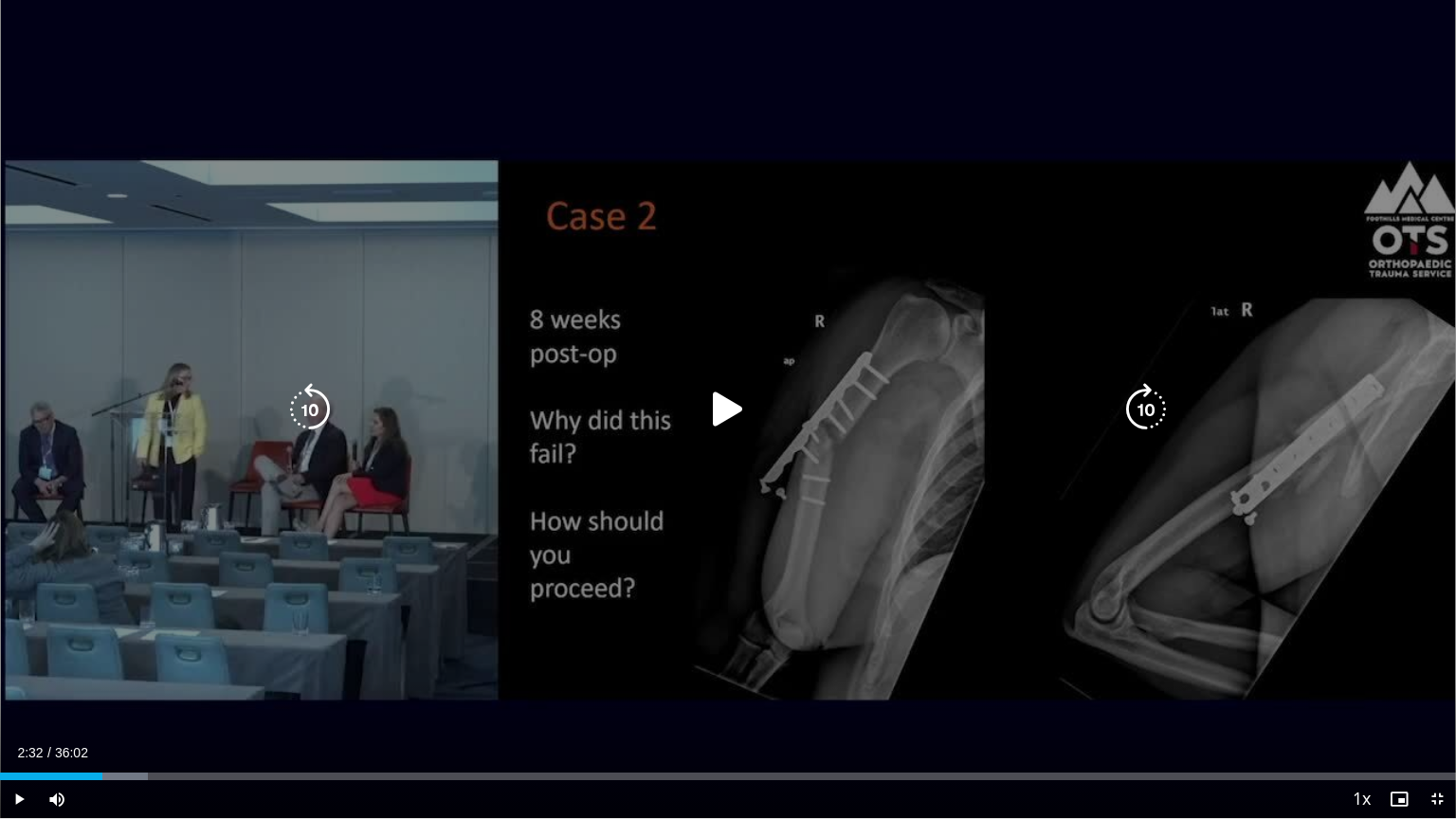 click on "10 seconds
Tap to unmute" at bounding box center [728, 409] 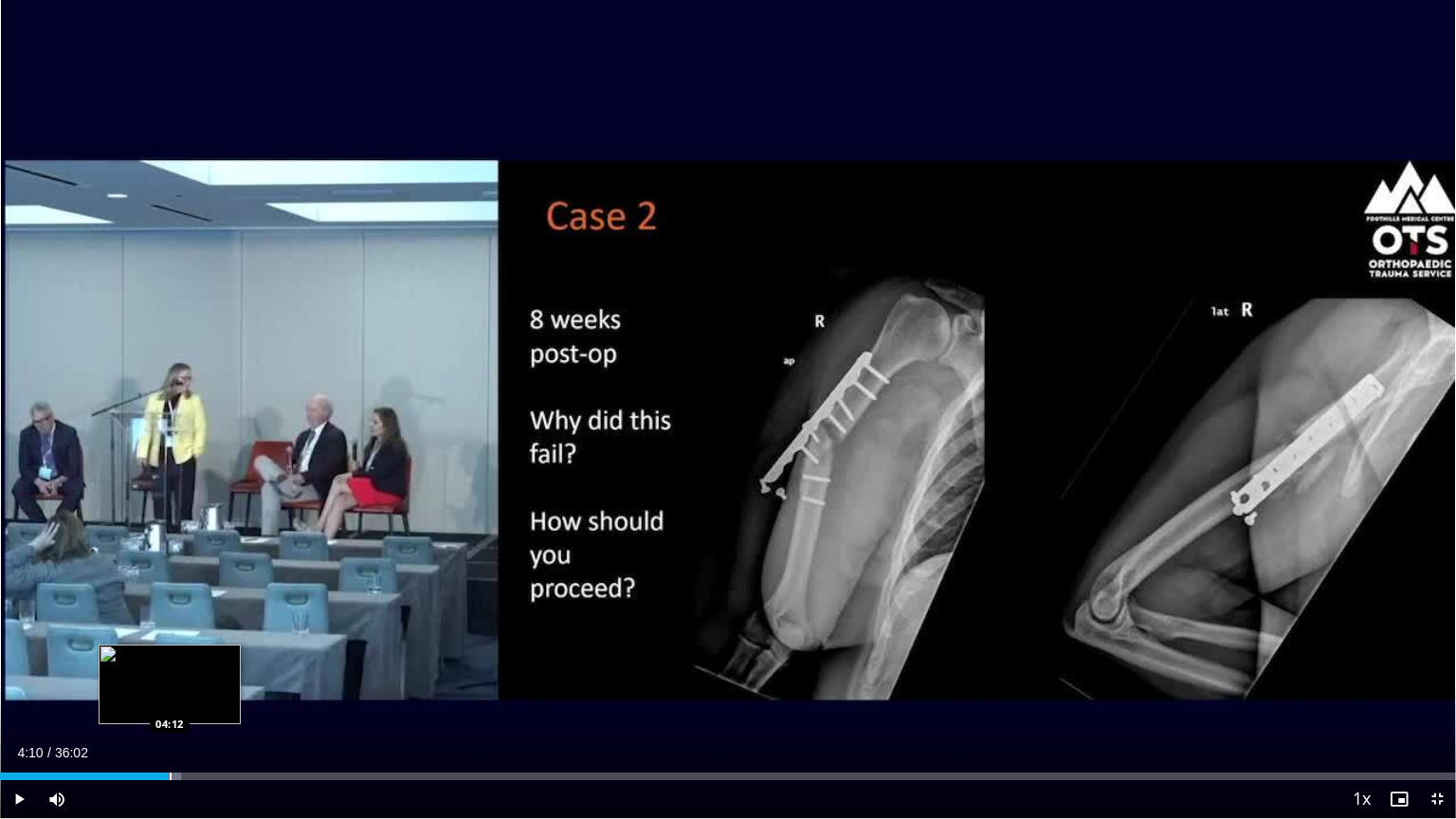 click at bounding box center (171, 776) 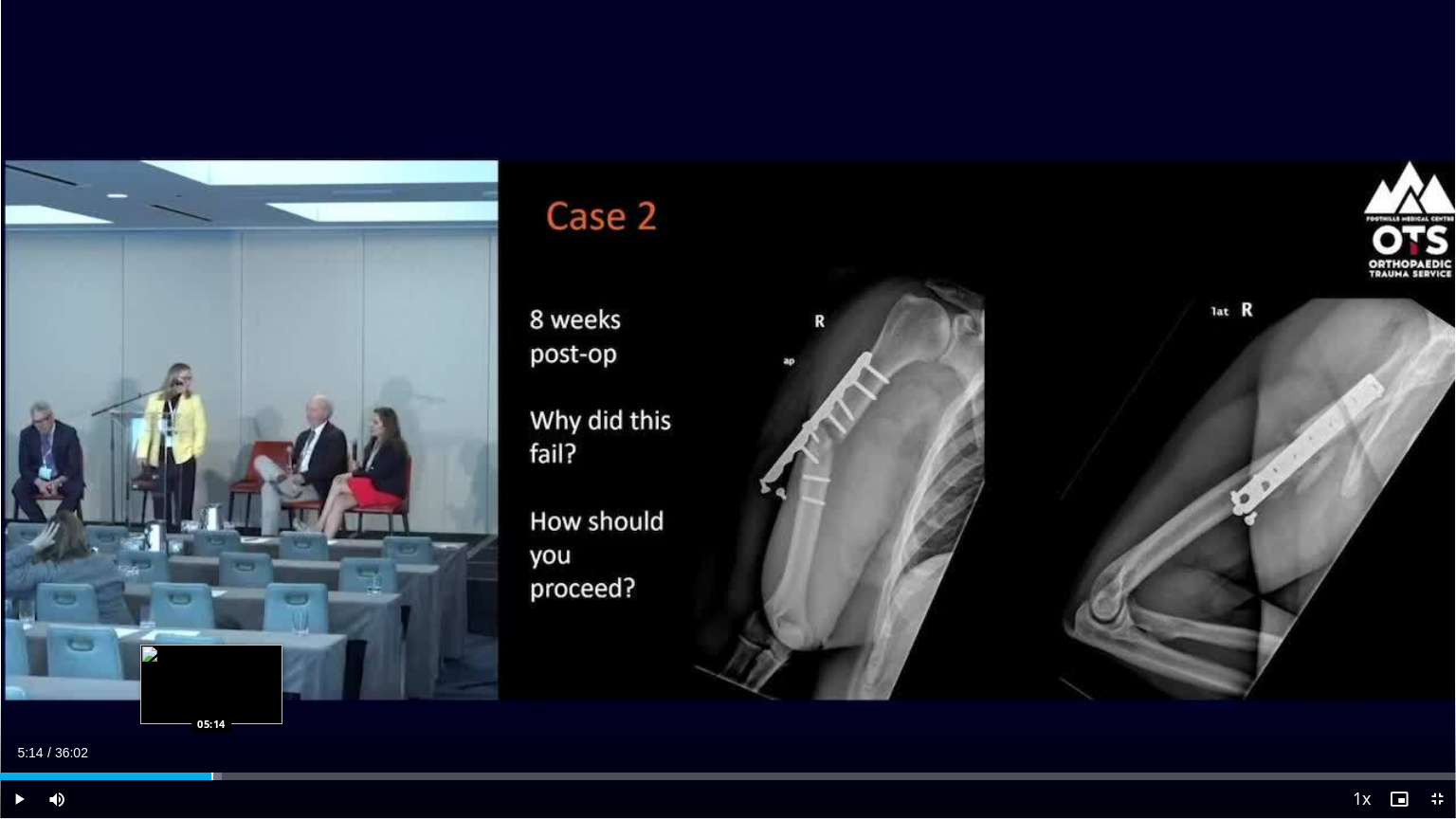 click at bounding box center [212, 776] 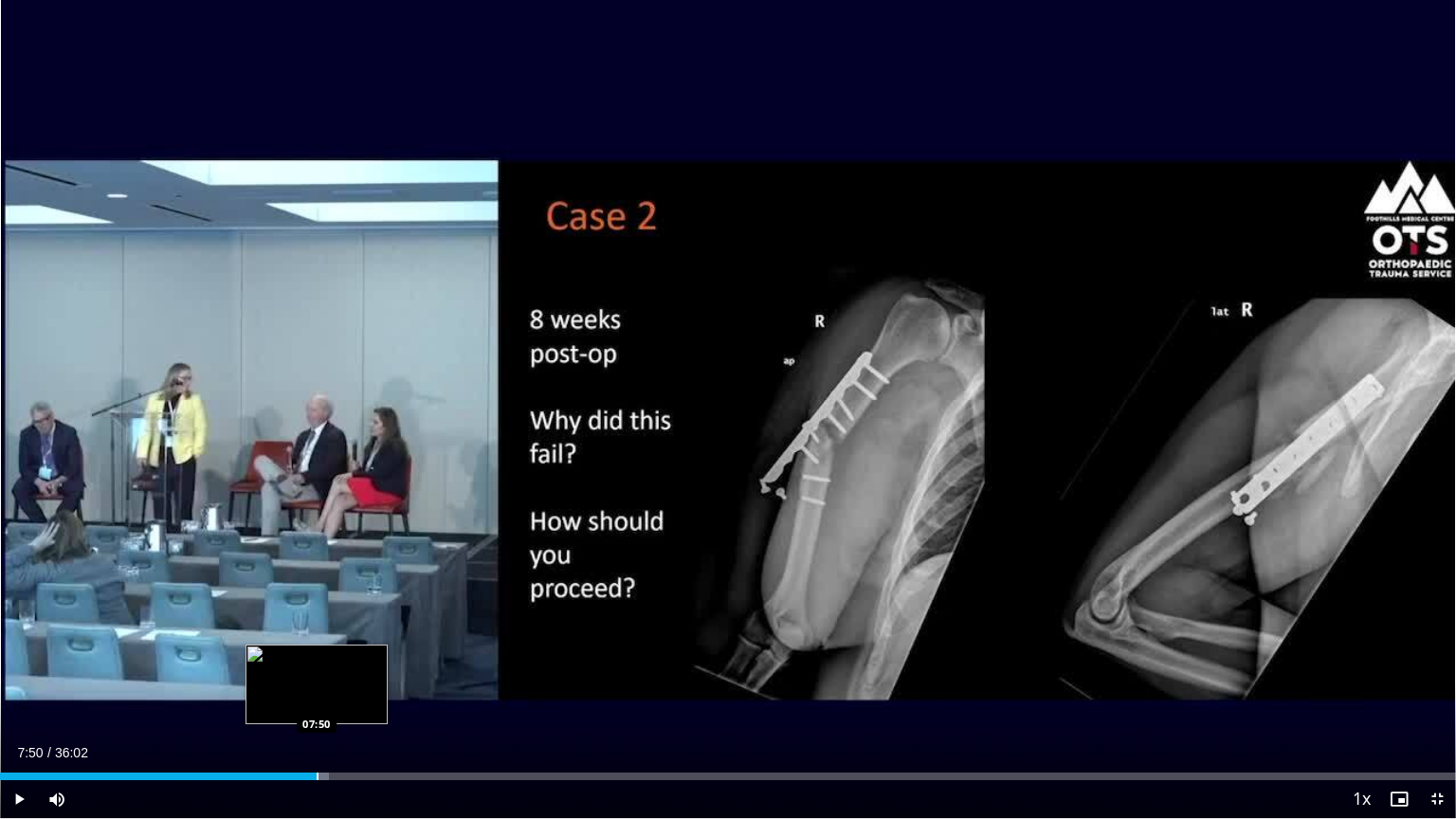click at bounding box center (318, 776) 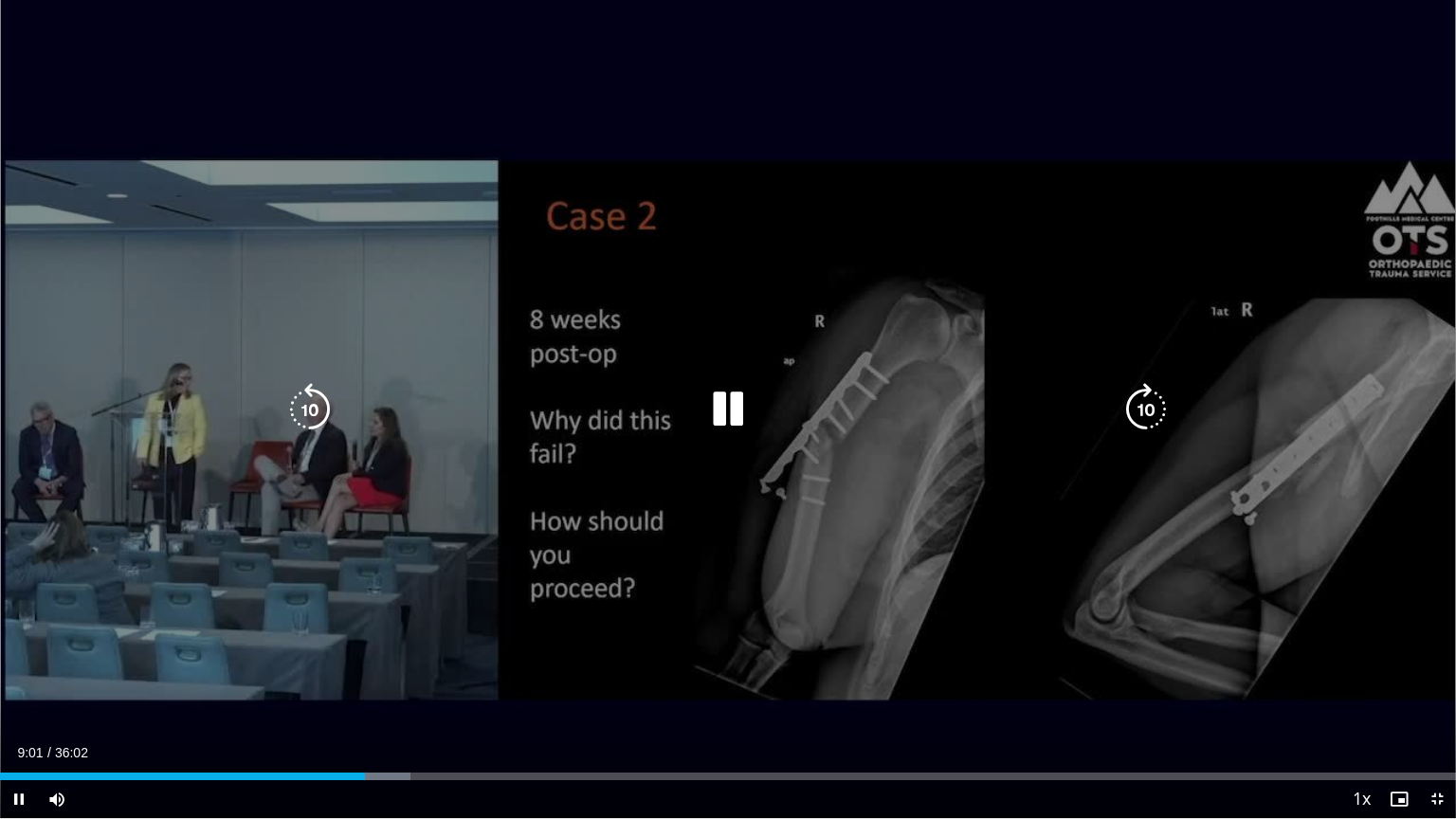 click at bounding box center [728, 410] 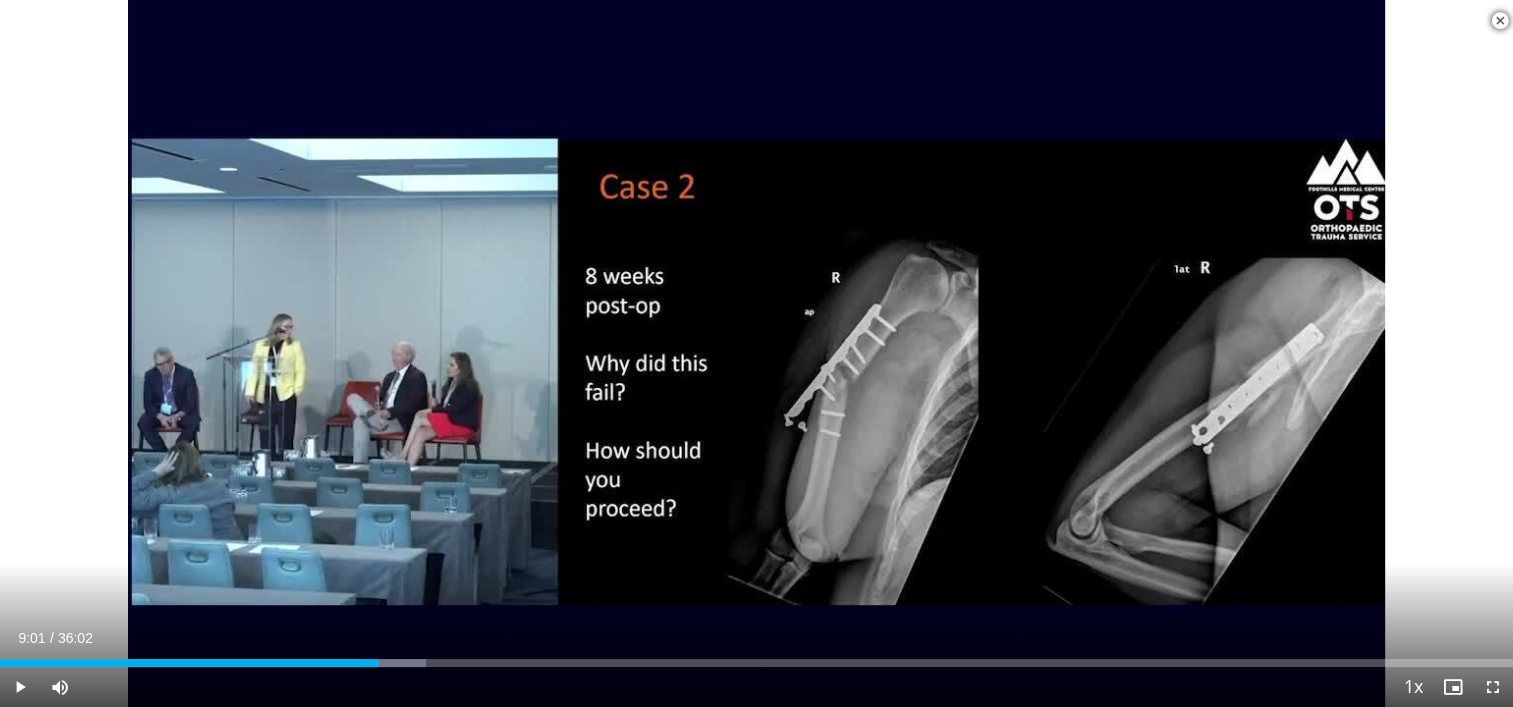 scroll, scrollTop: 352, scrollLeft: 0, axis: vertical 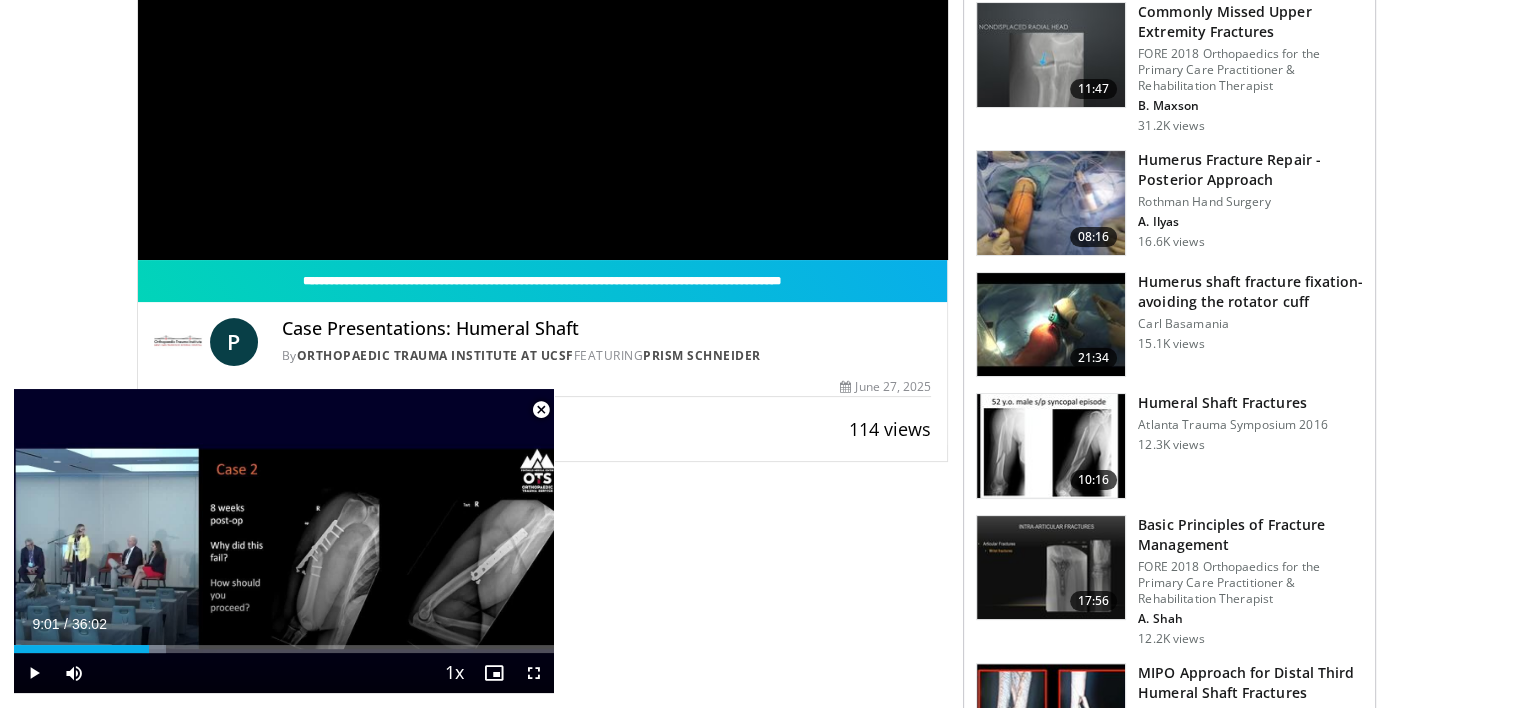 click at bounding box center (541, 410) 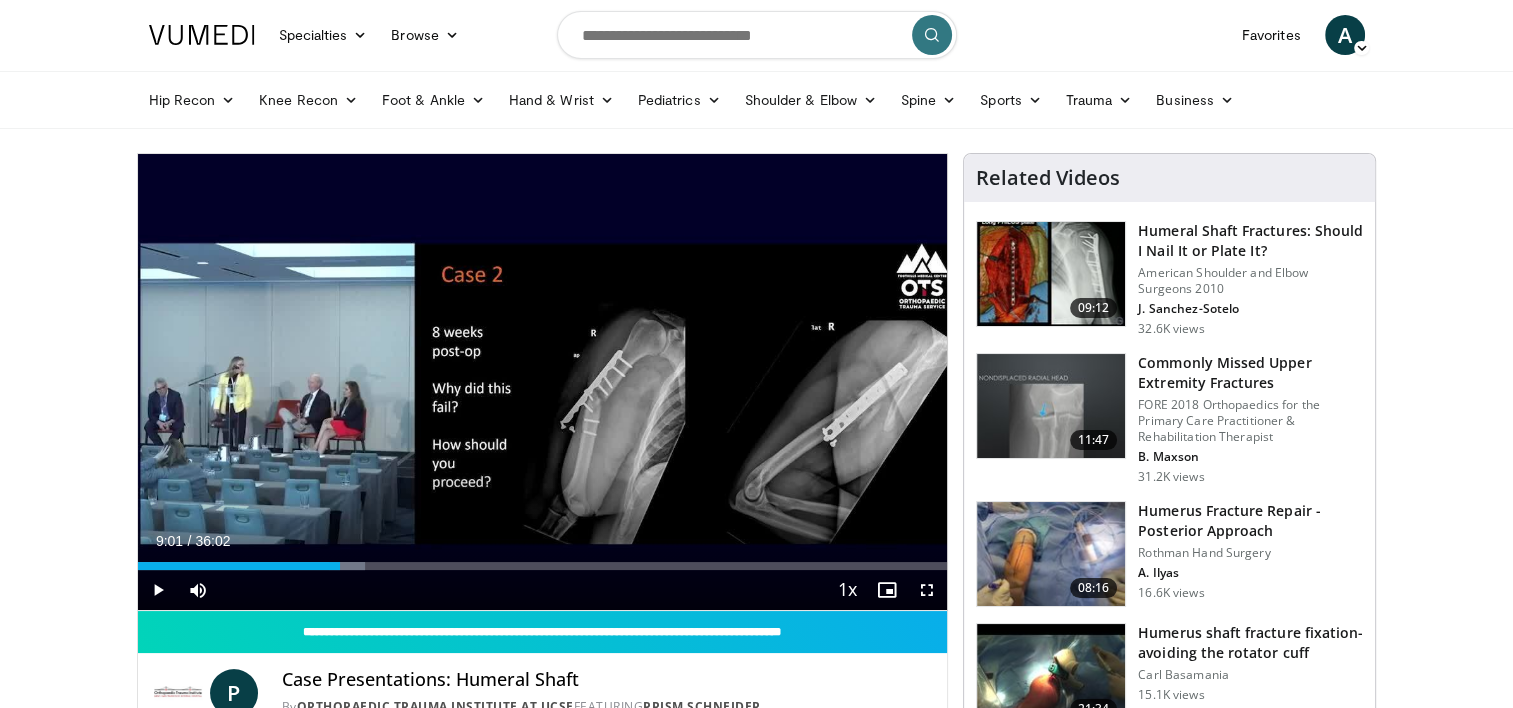 scroll, scrollTop: 0, scrollLeft: 0, axis: both 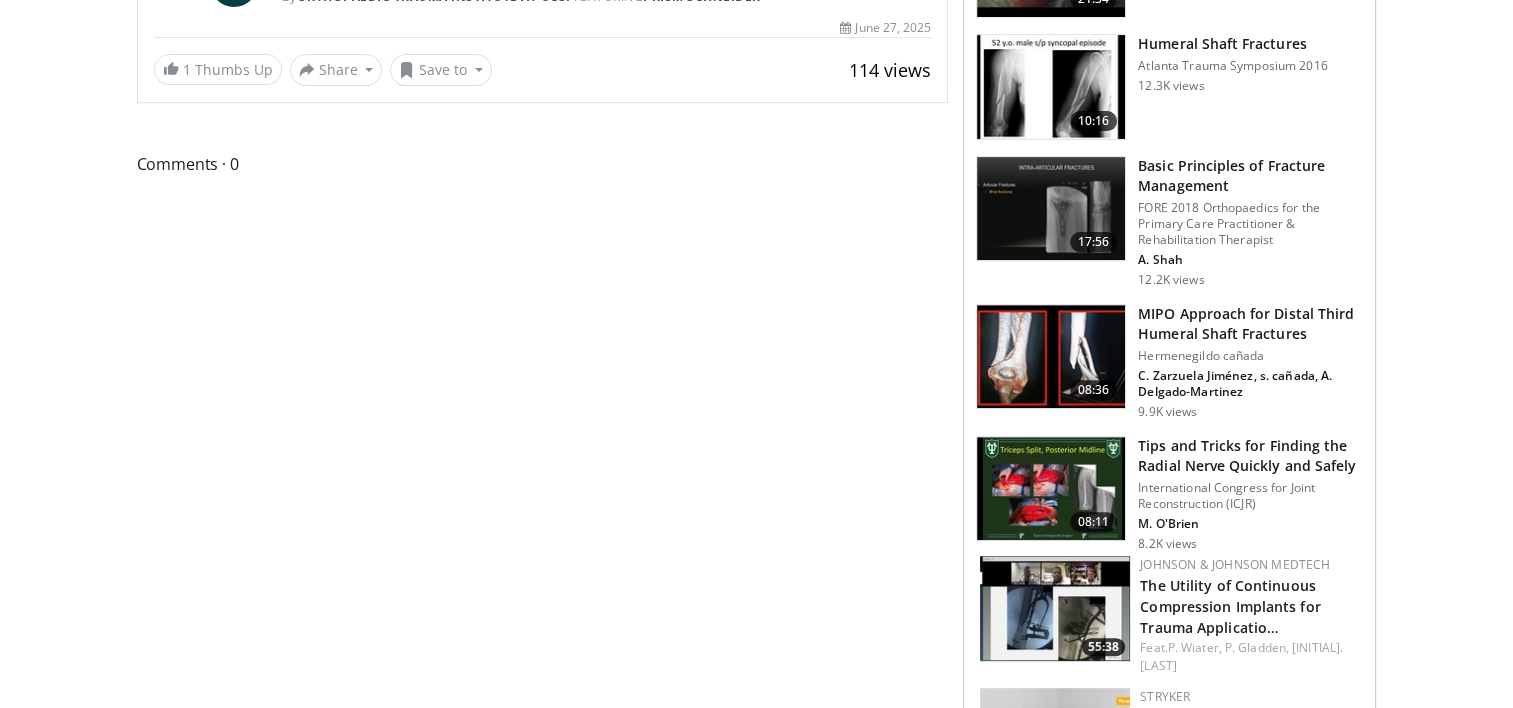 click at bounding box center [1051, 357] 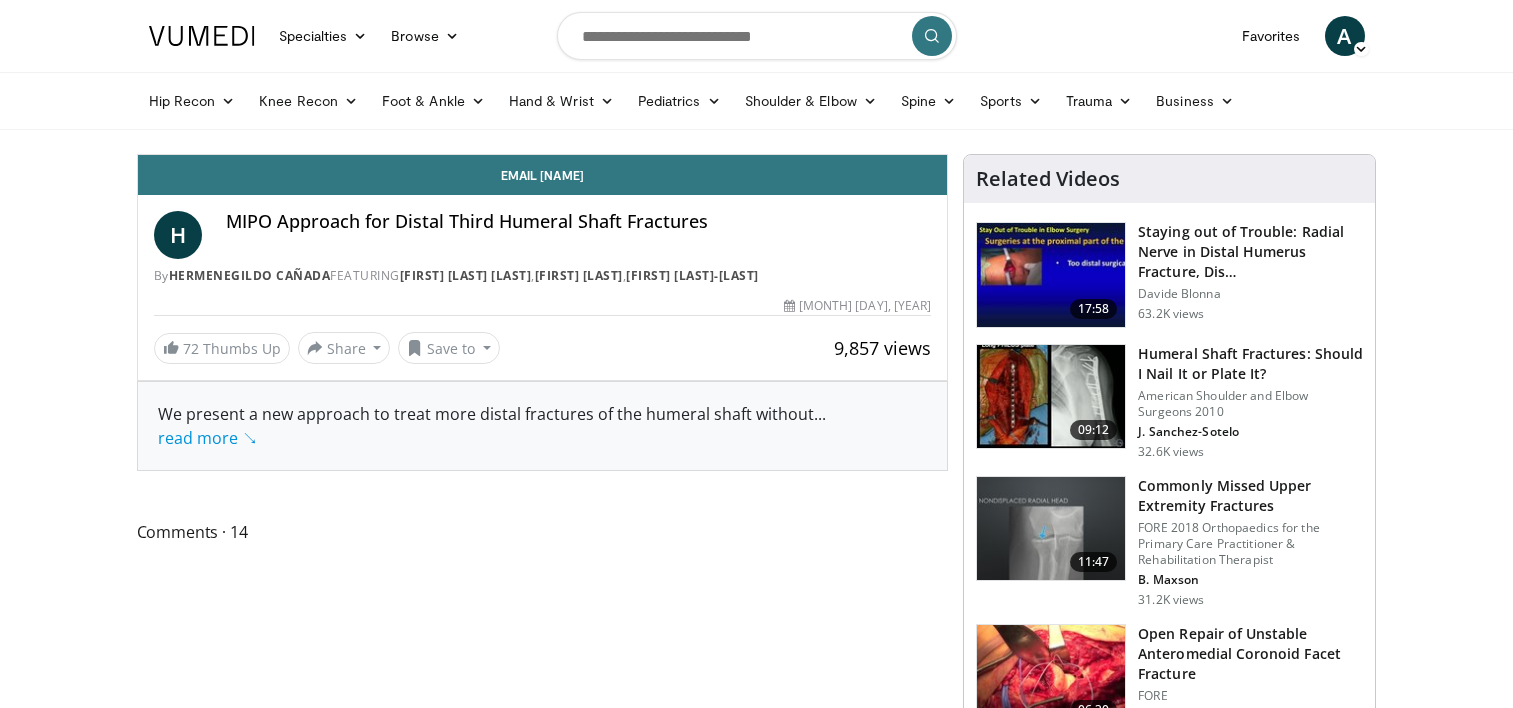 scroll, scrollTop: 0, scrollLeft: 0, axis: both 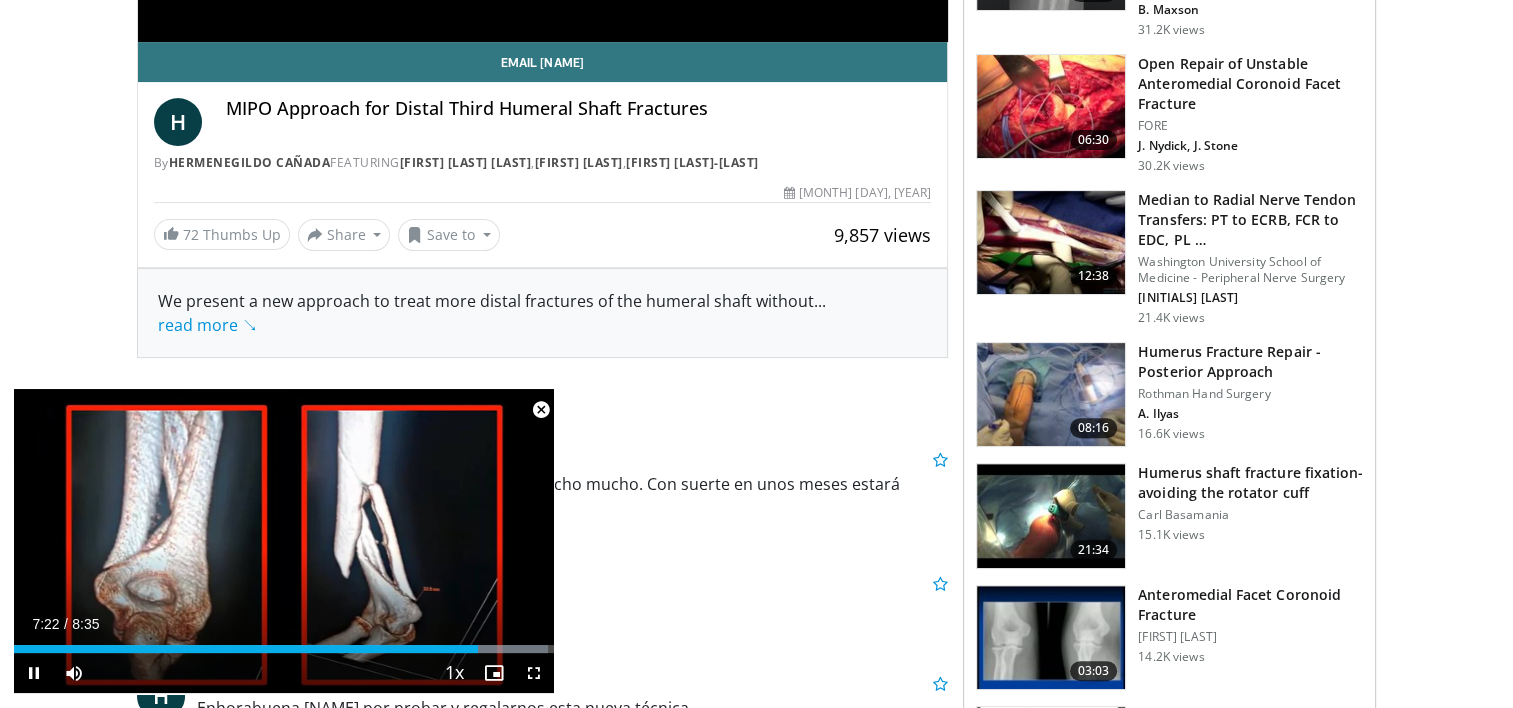 click at bounding box center [541, 410] 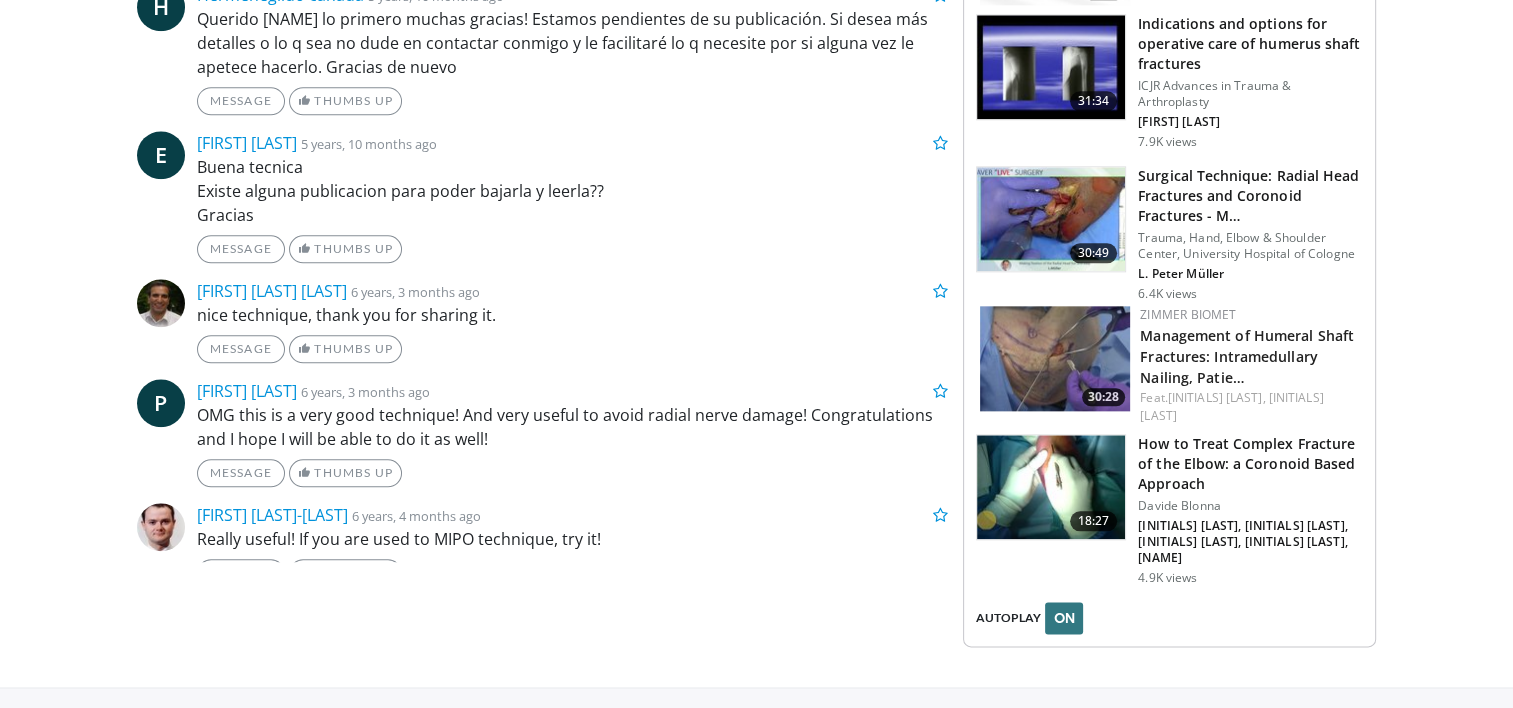 scroll, scrollTop: 2259, scrollLeft: 0, axis: vertical 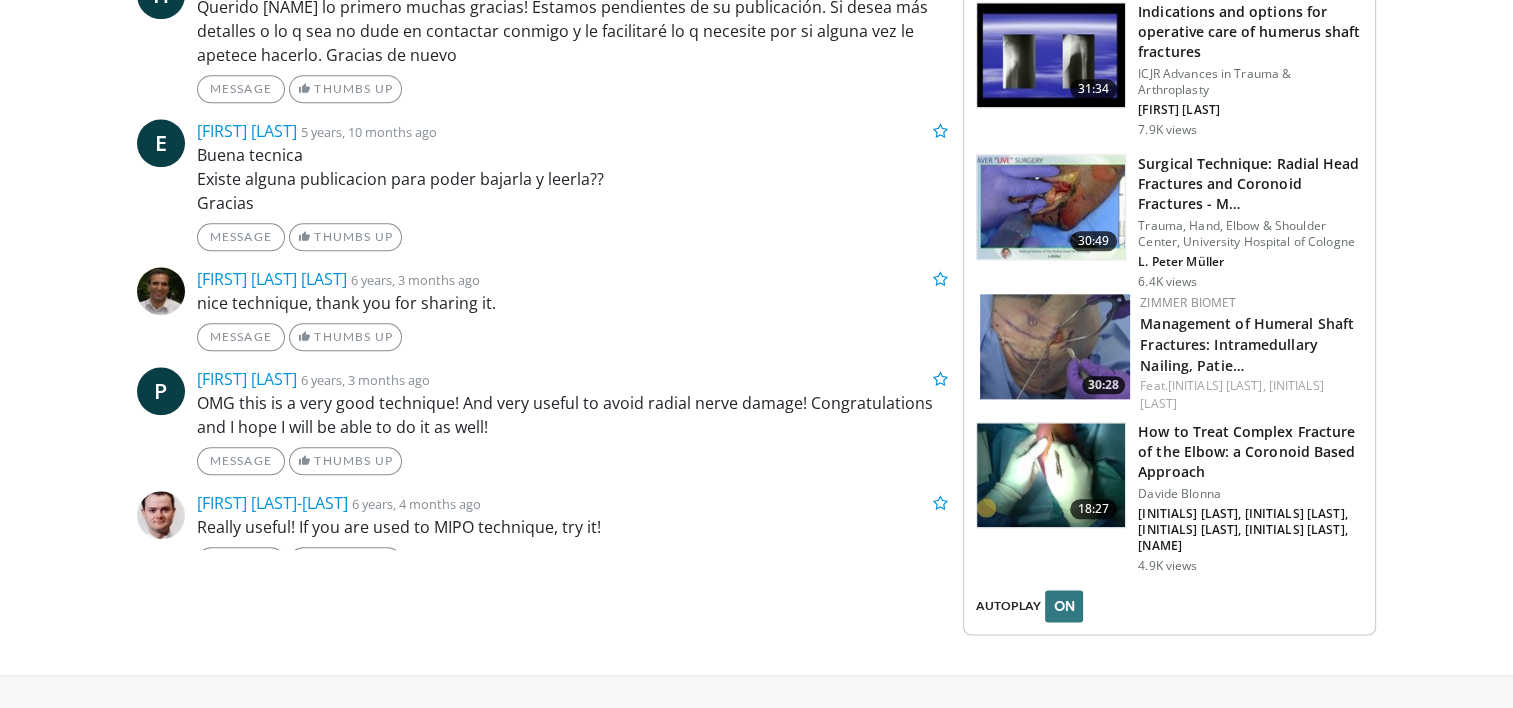 click at bounding box center (1051, 475) 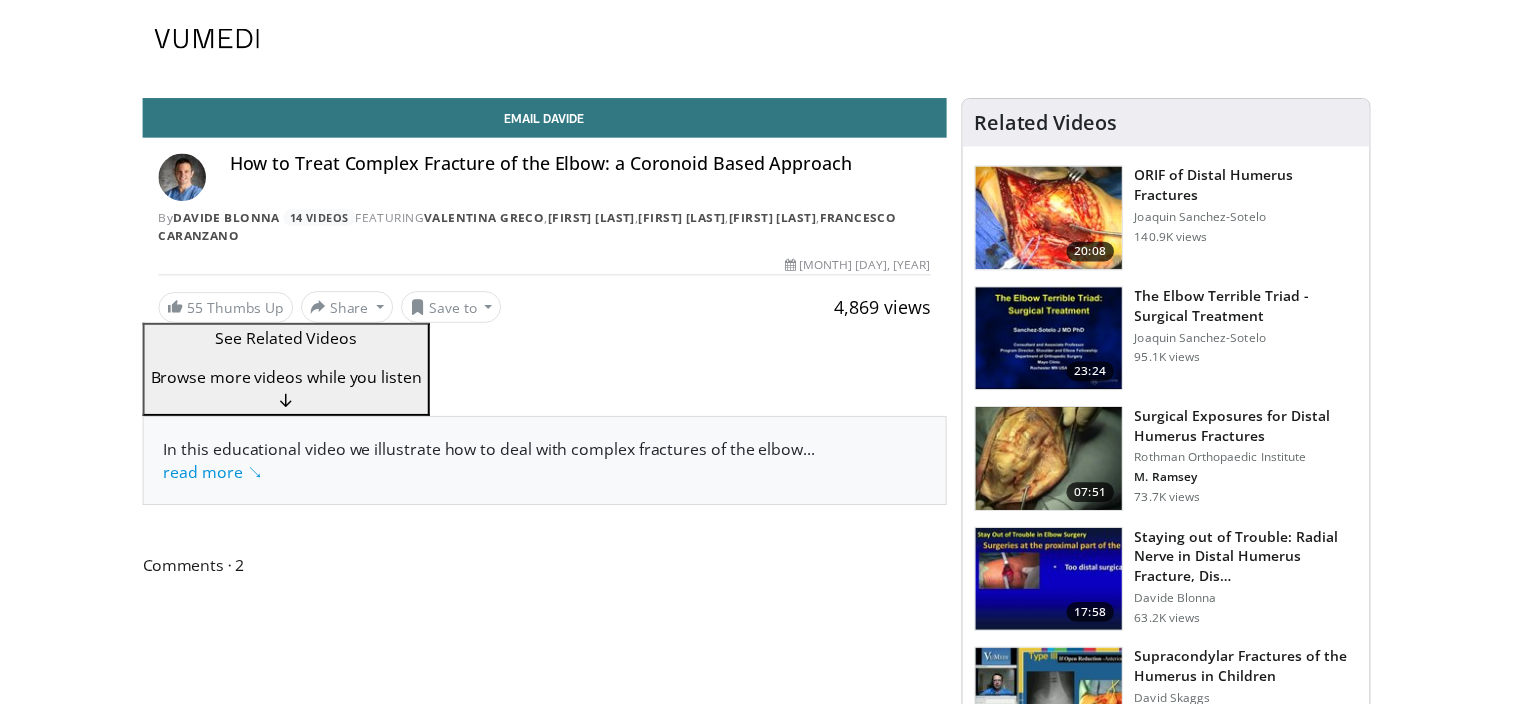 scroll, scrollTop: 0, scrollLeft: 0, axis: both 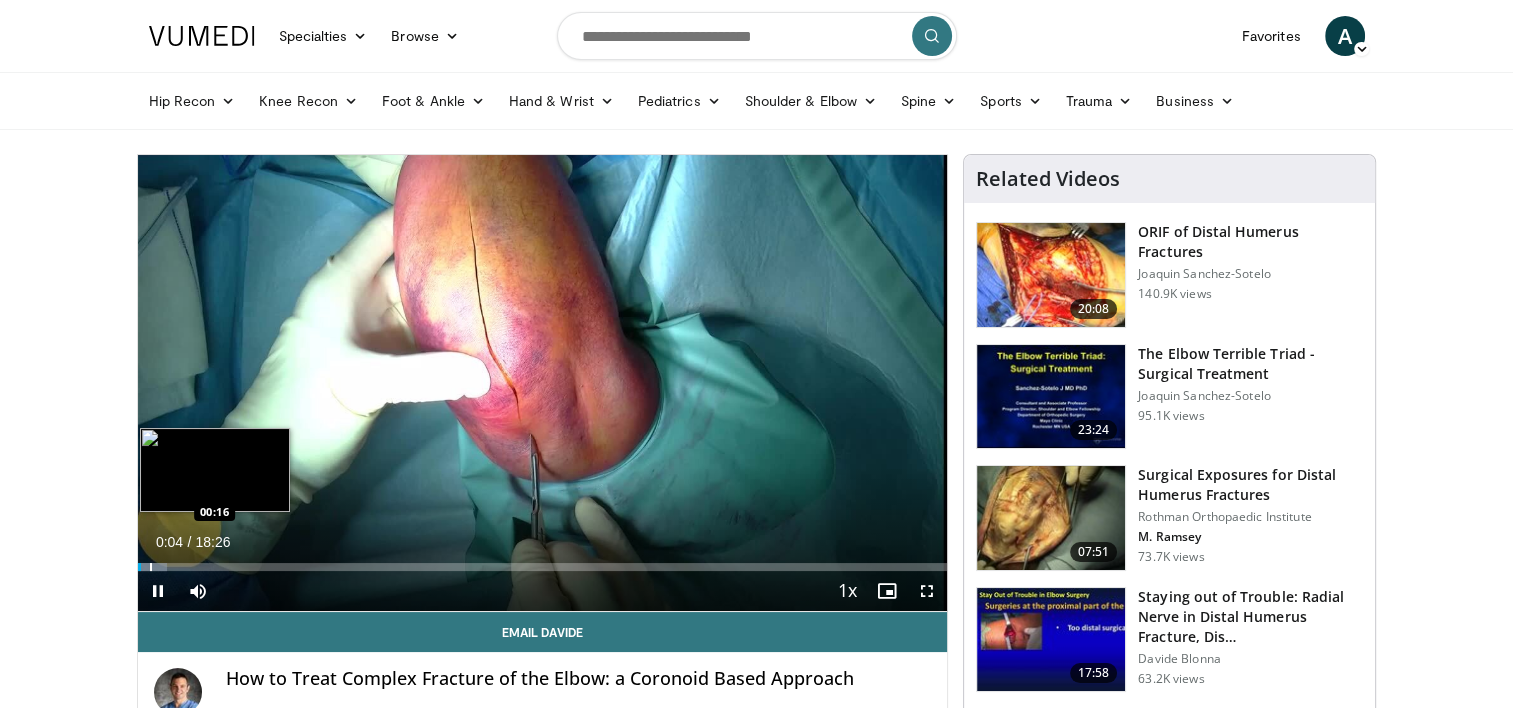 click on "Loaded :  3.60% 00:04 00:16" at bounding box center (543, 567) 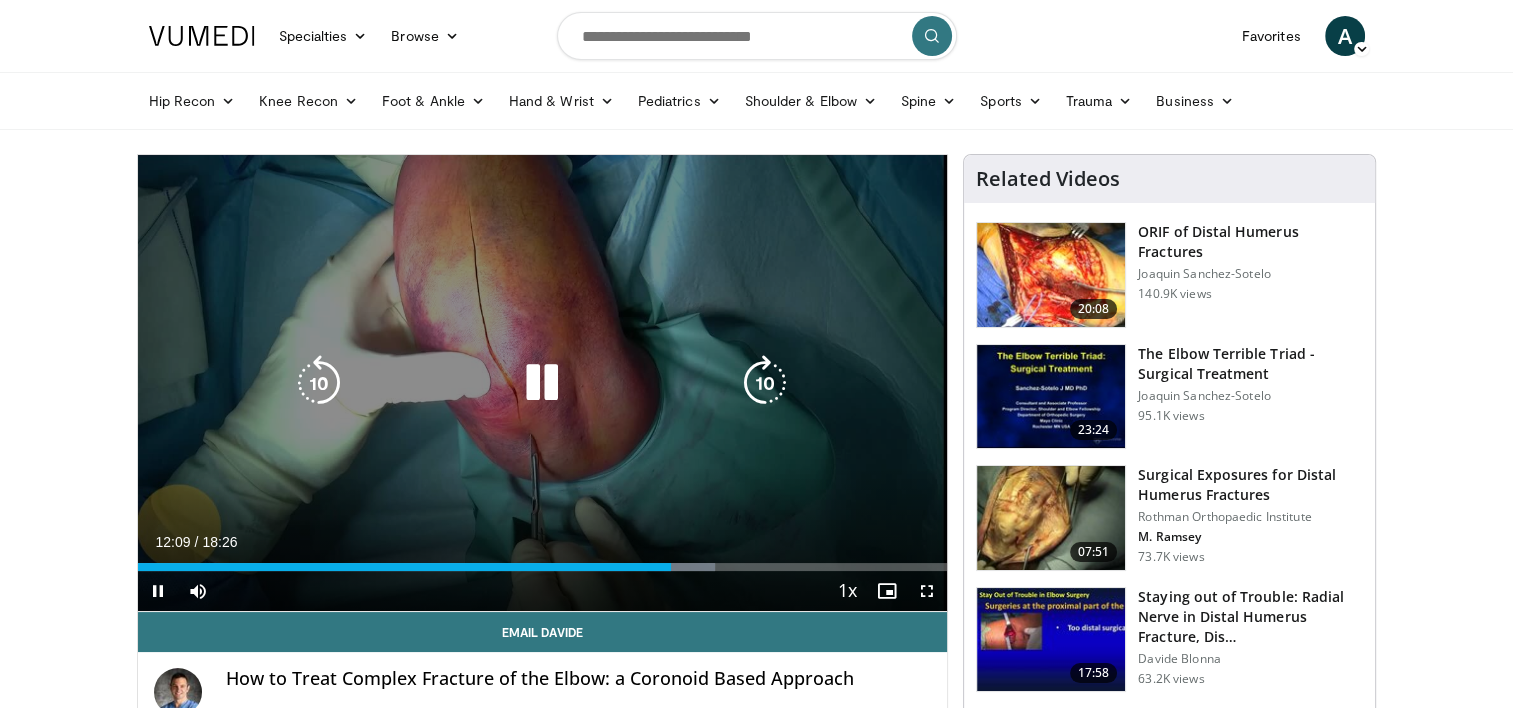 click at bounding box center (542, 383) 